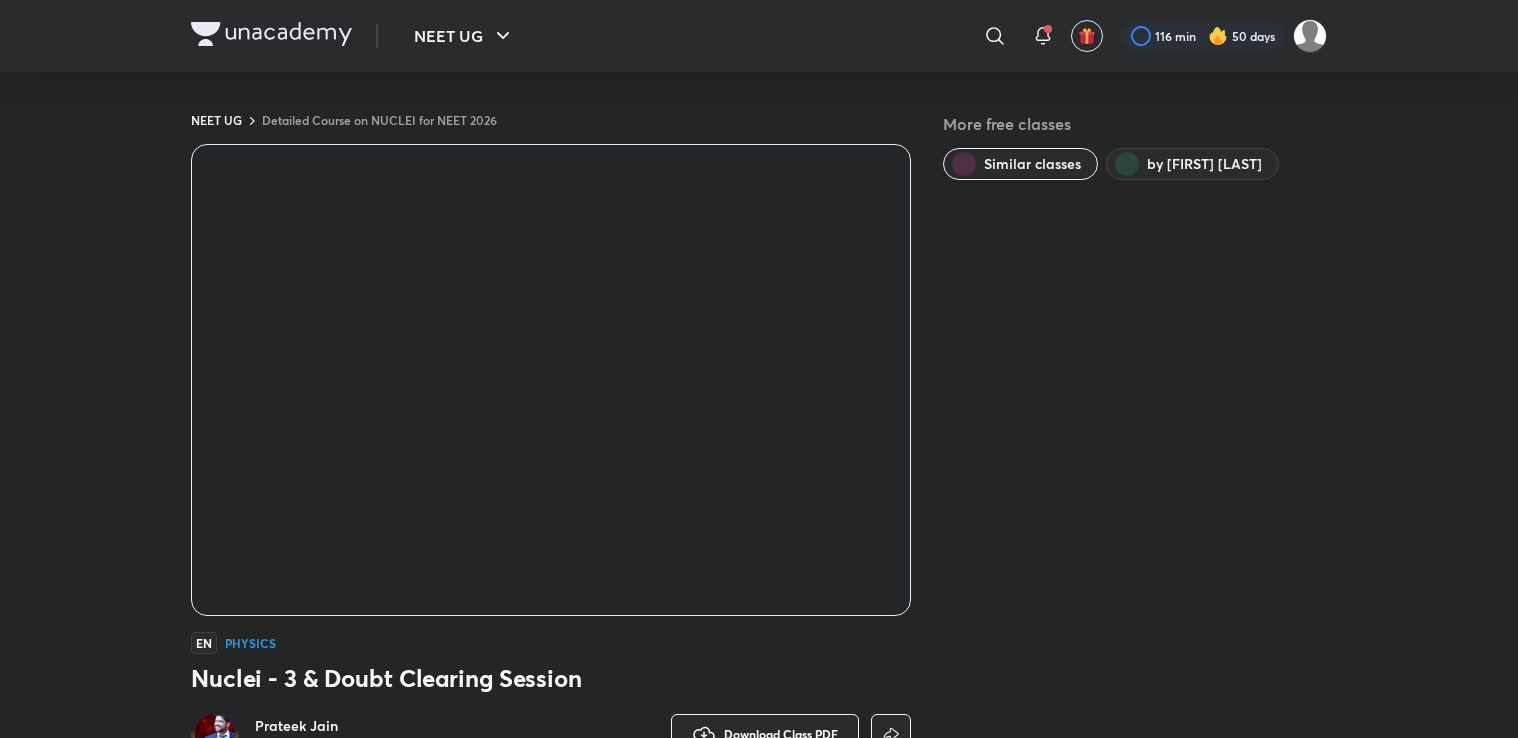 scroll, scrollTop: 1054, scrollLeft: 0, axis: vertical 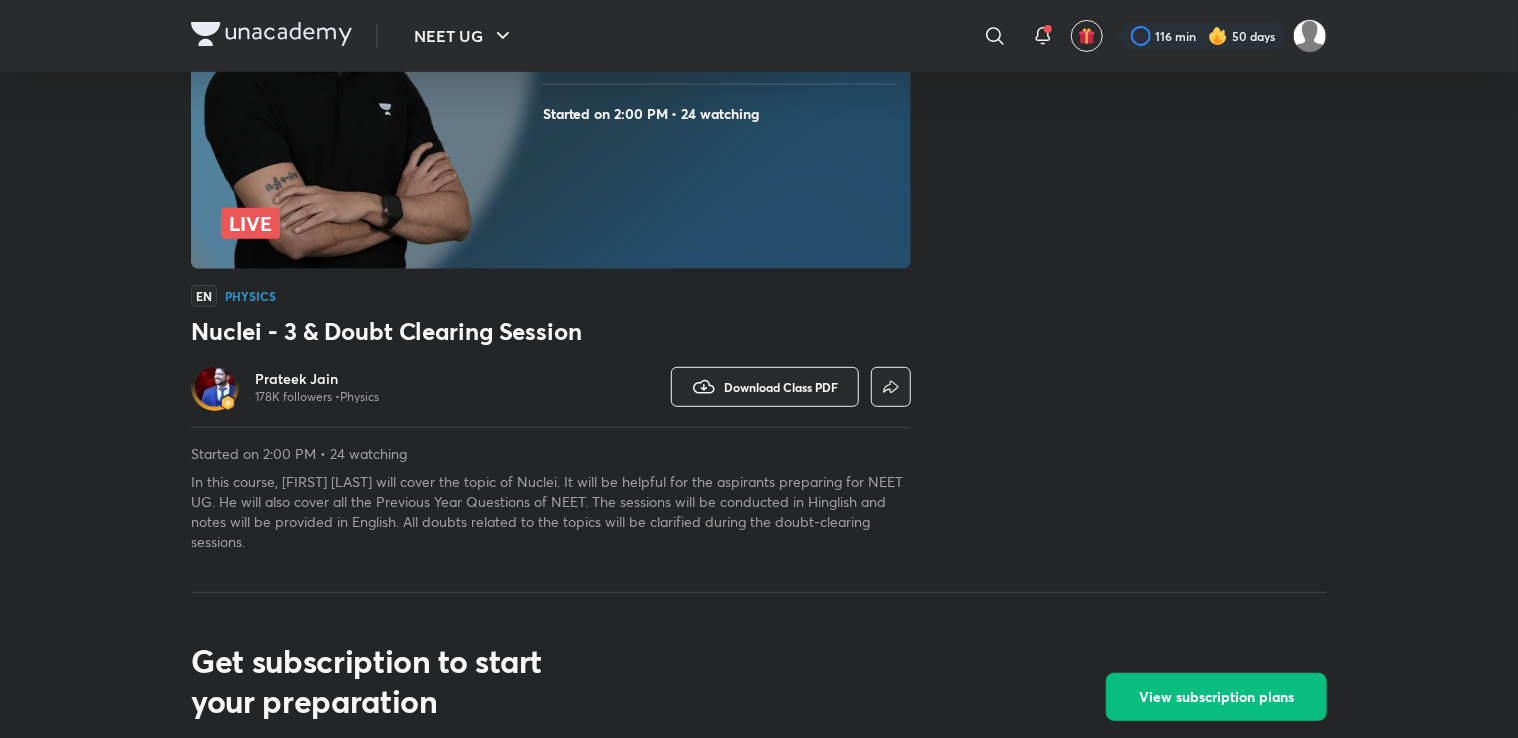 click on "Prateek Jain 178K followers •  Physics" at bounding box center [371, 387] 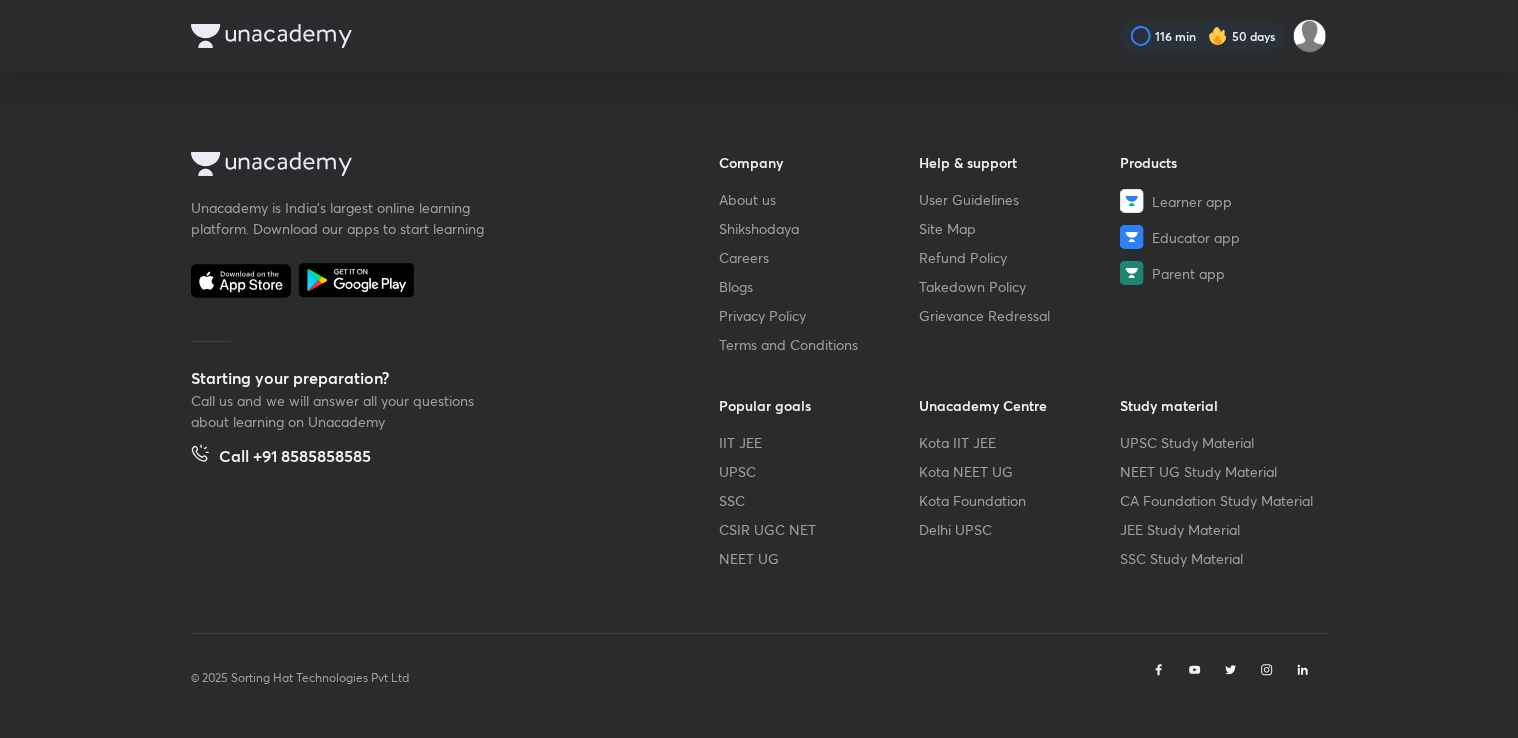 scroll, scrollTop: 0, scrollLeft: 0, axis: both 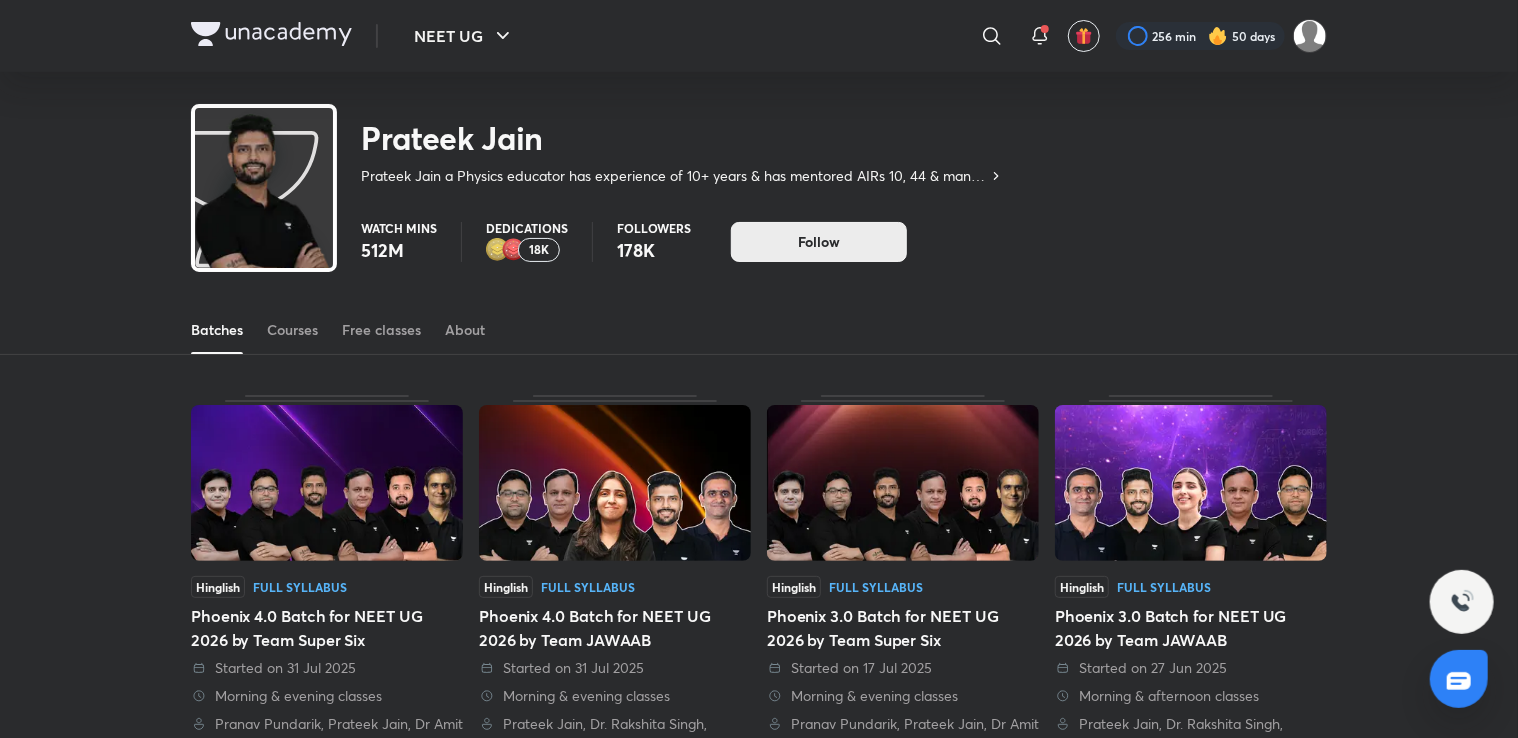 click on "Follow" at bounding box center [819, 242] 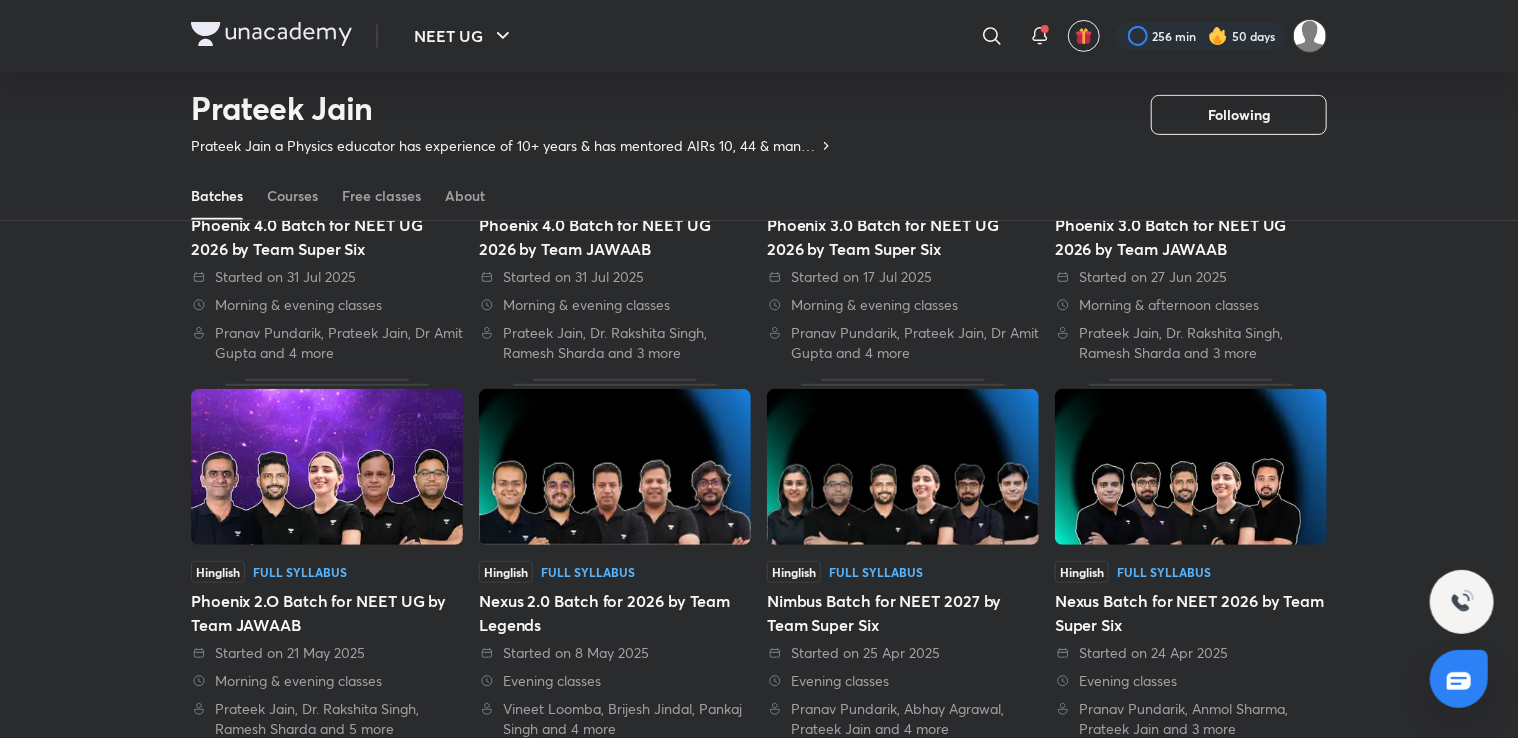 scroll, scrollTop: 0, scrollLeft: 0, axis: both 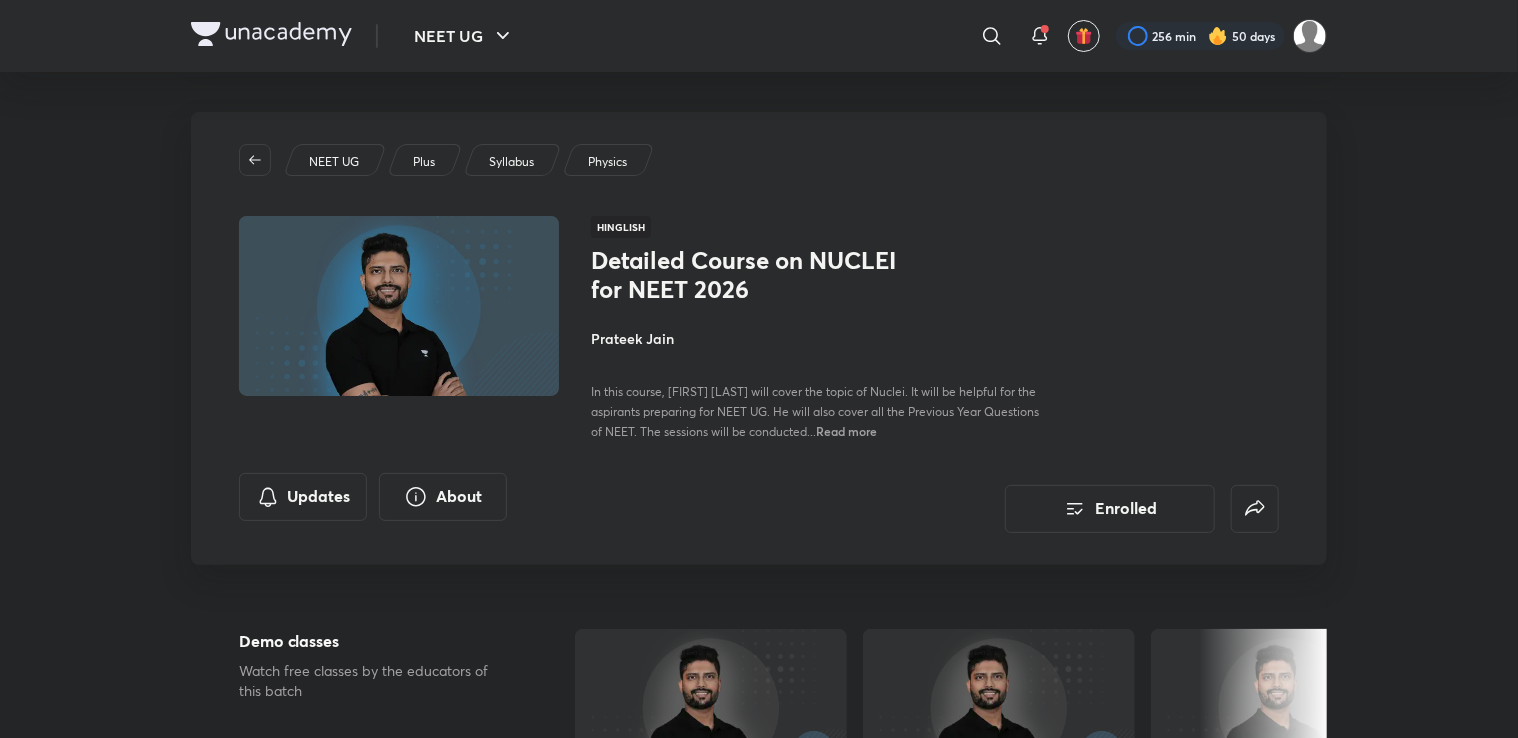 click at bounding box center (399, 306) 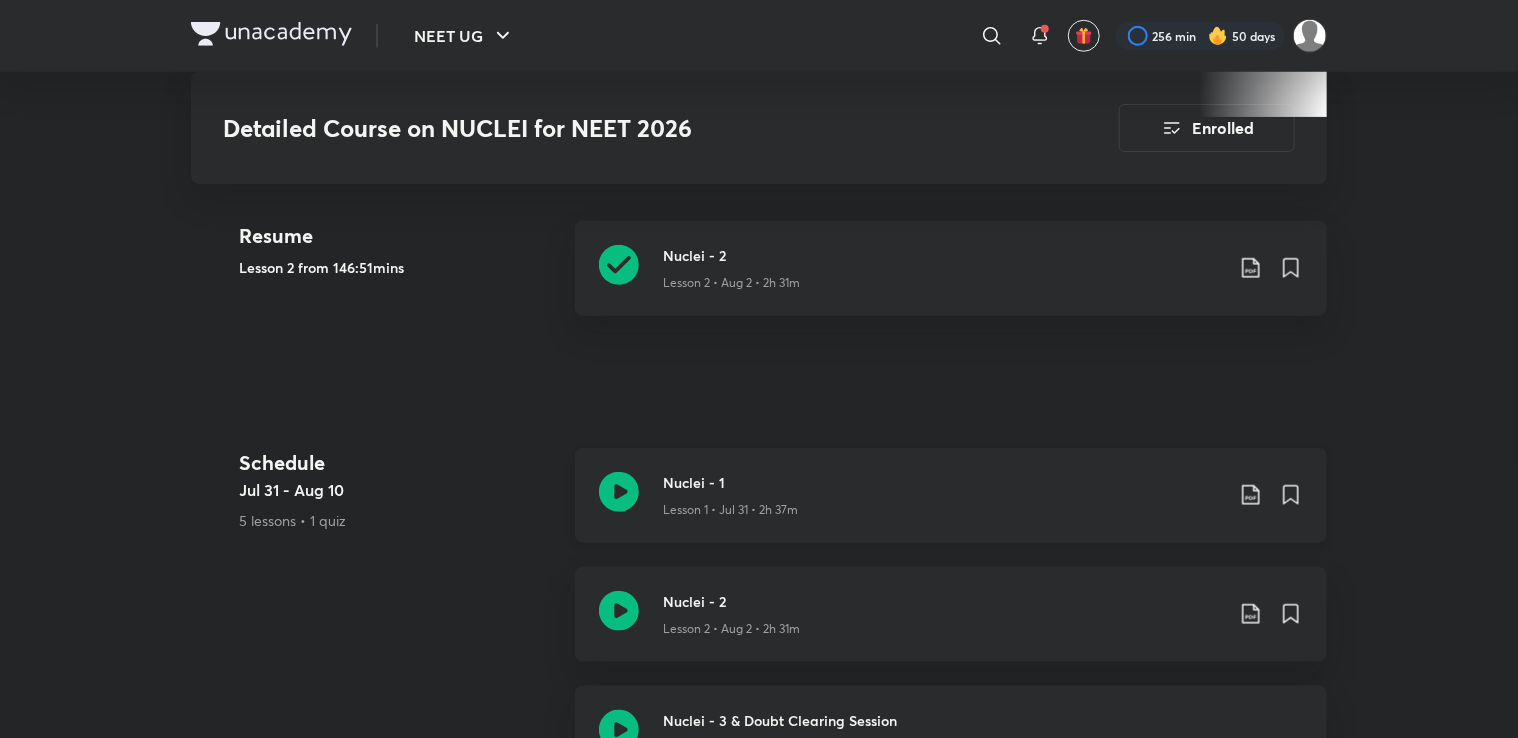 scroll, scrollTop: 811, scrollLeft: 0, axis: vertical 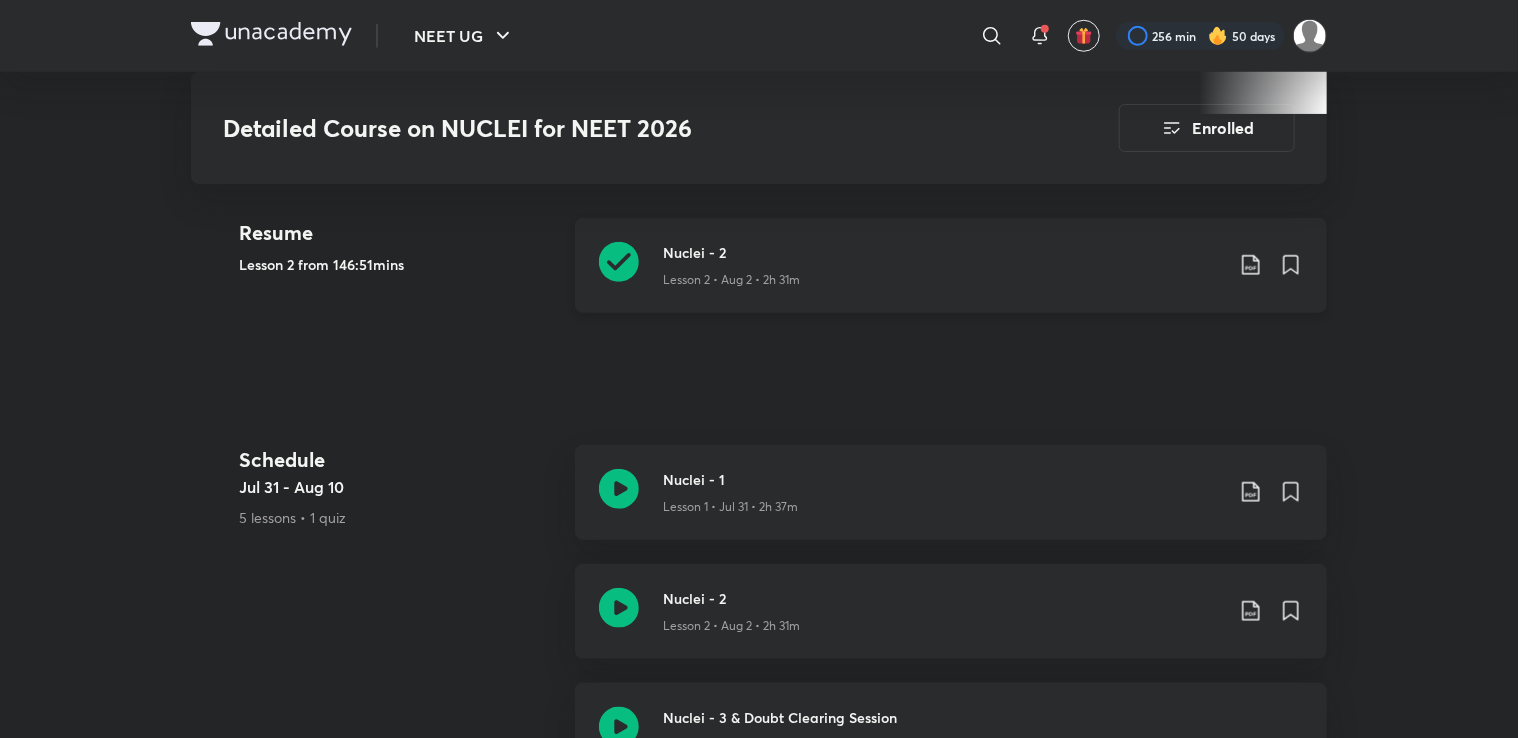 click on "Lesson 2  •  Aug 2  •  2h 31m" at bounding box center [731, 280] 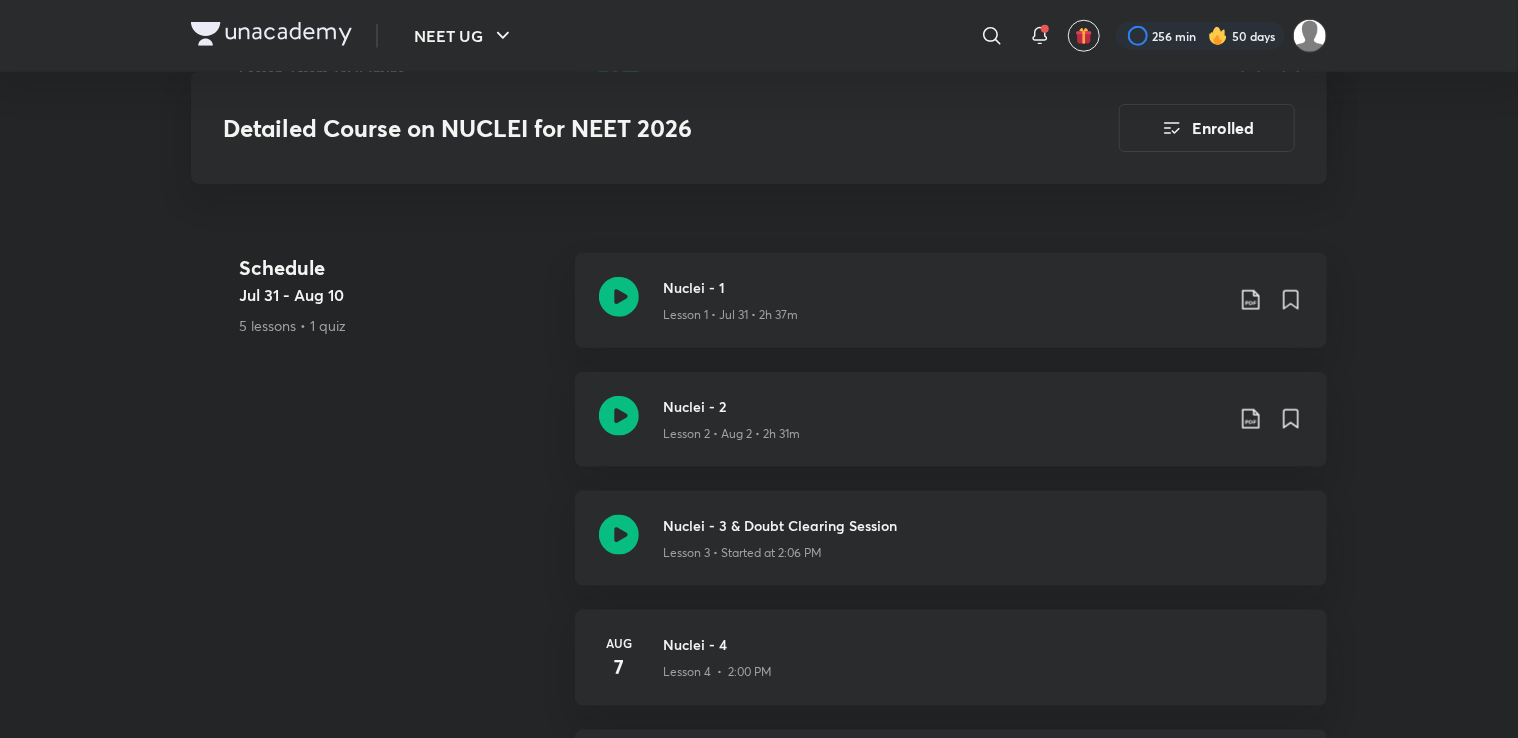 scroll, scrollTop: 1004, scrollLeft: 0, axis: vertical 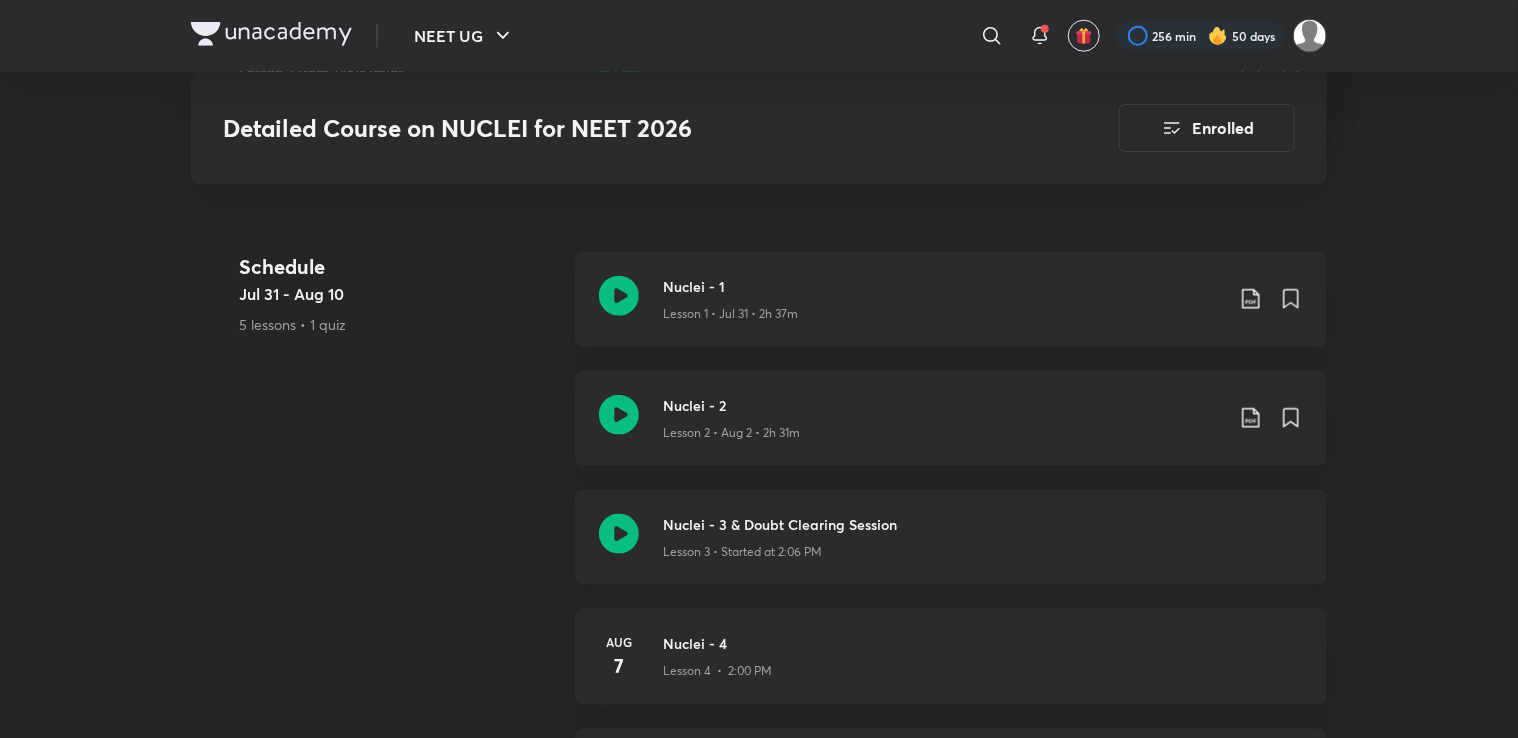 click on "Lesson 3  •  Started at 2:06 PM" at bounding box center [742, 552] 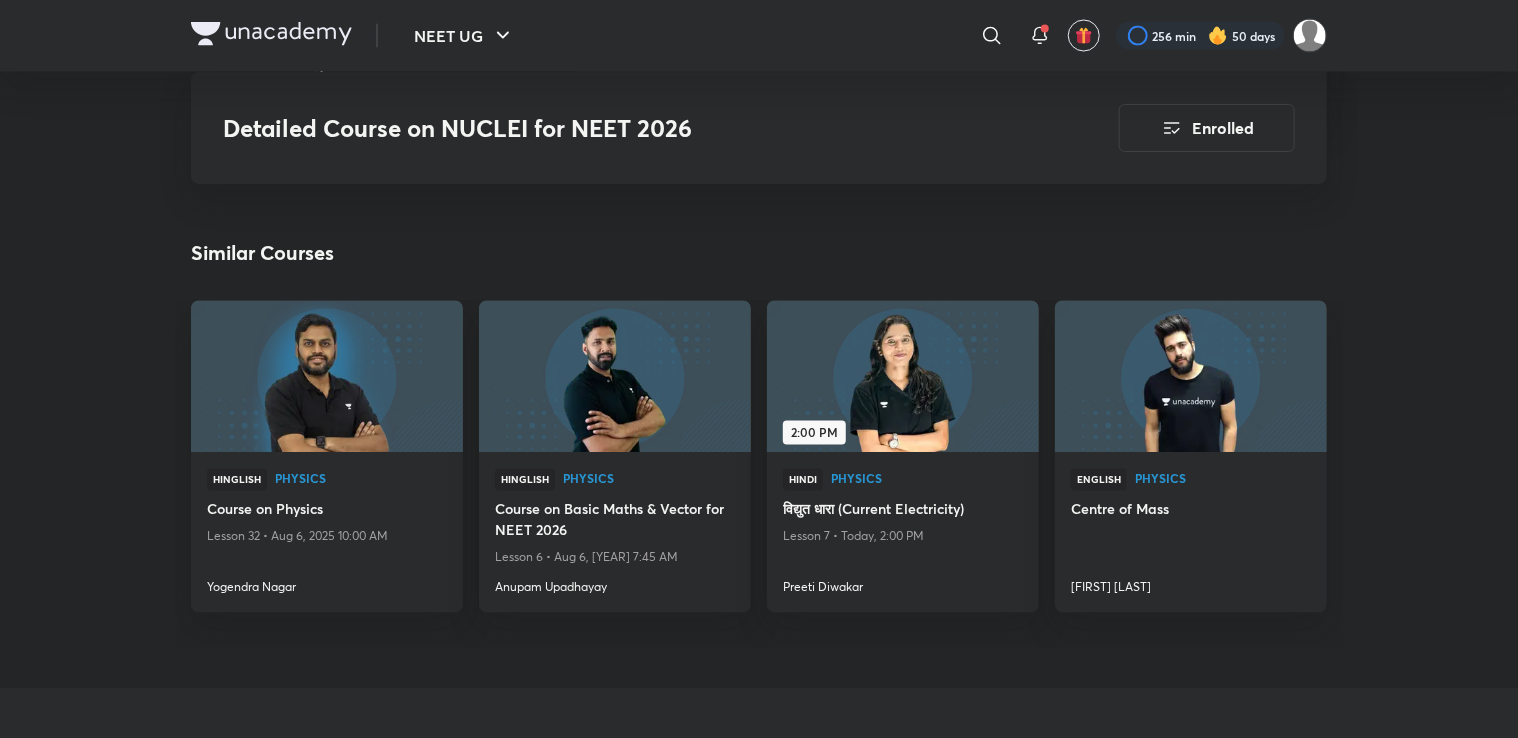 scroll, scrollTop: 1831, scrollLeft: 0, axis: vertical 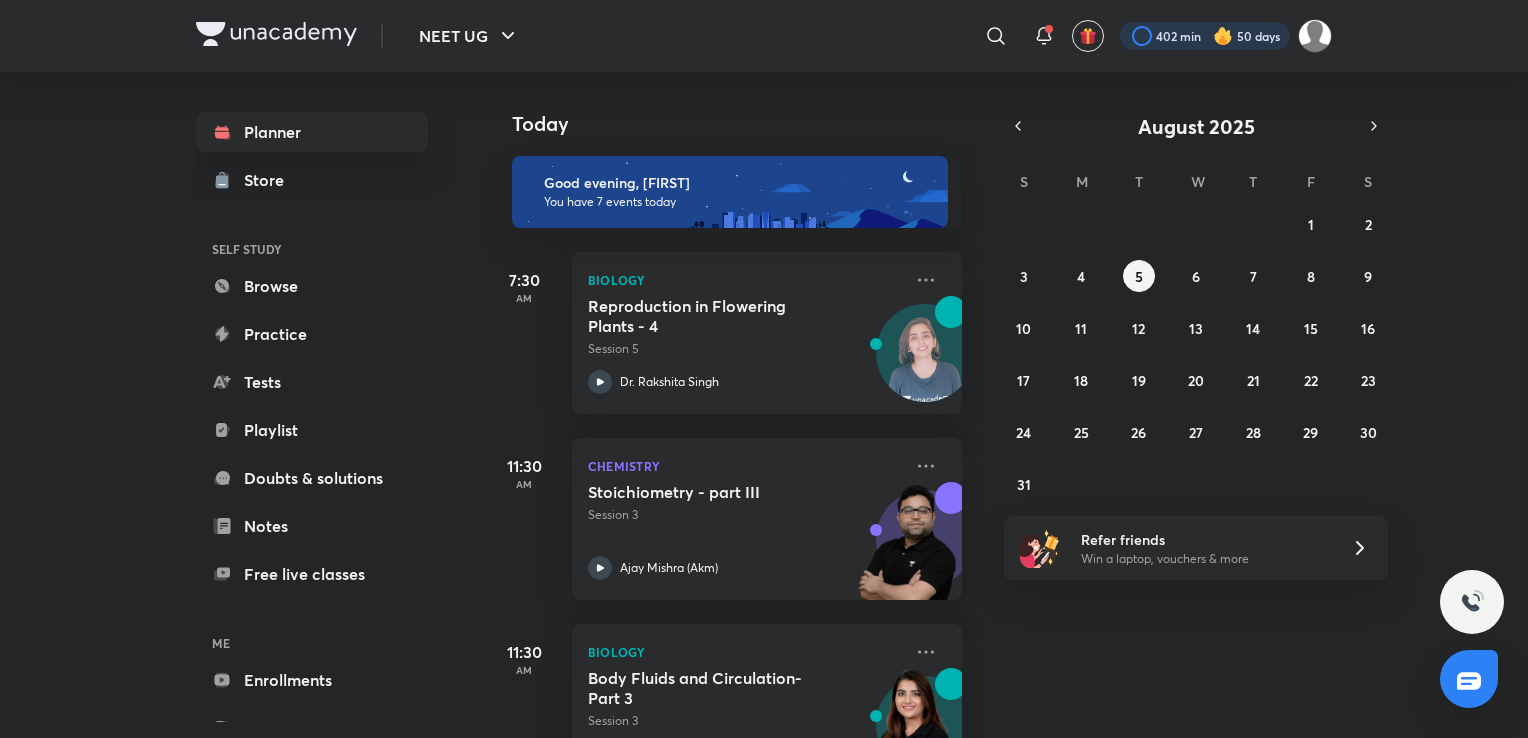 click at bounding box center (1205, 36) 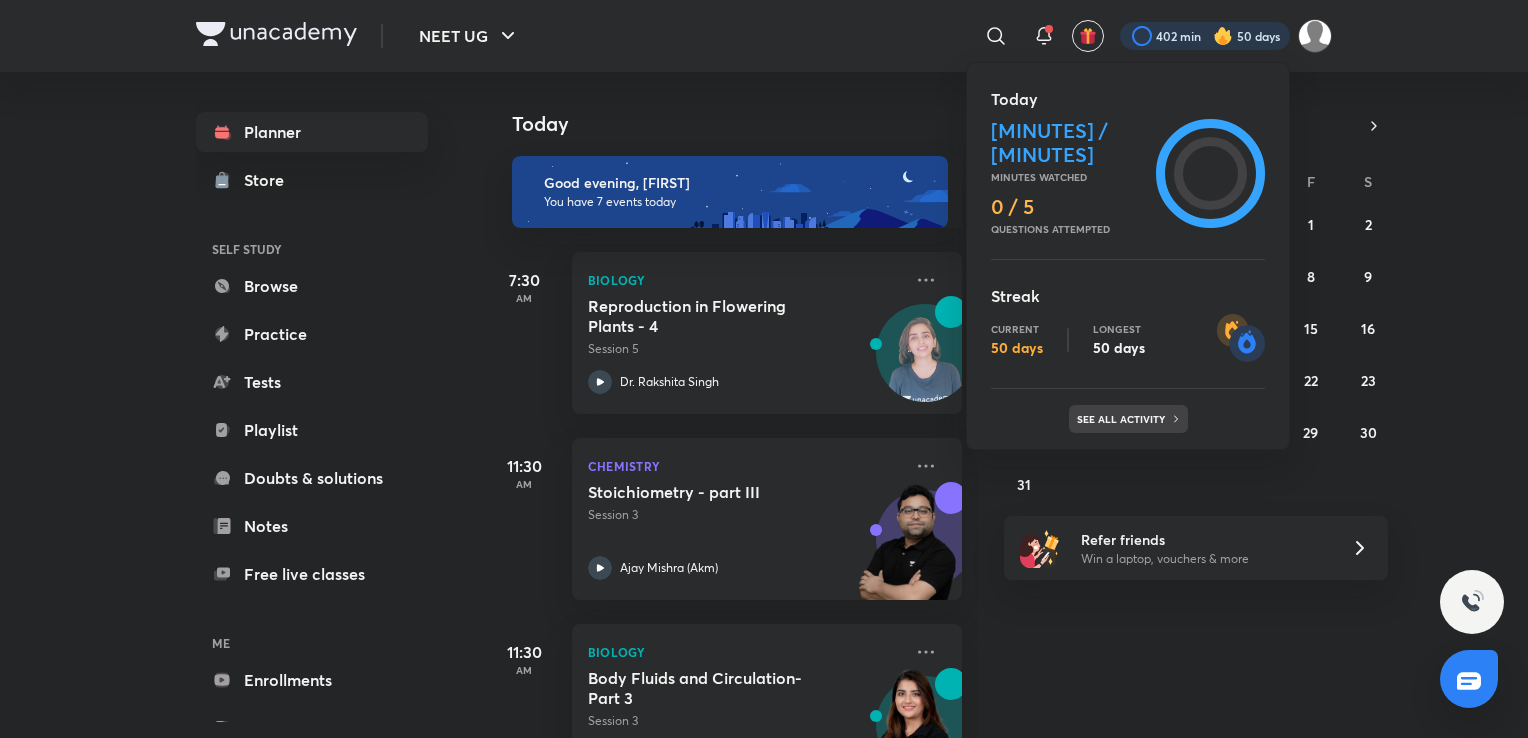click on "See all activity" at bounding box center (1128, 419) 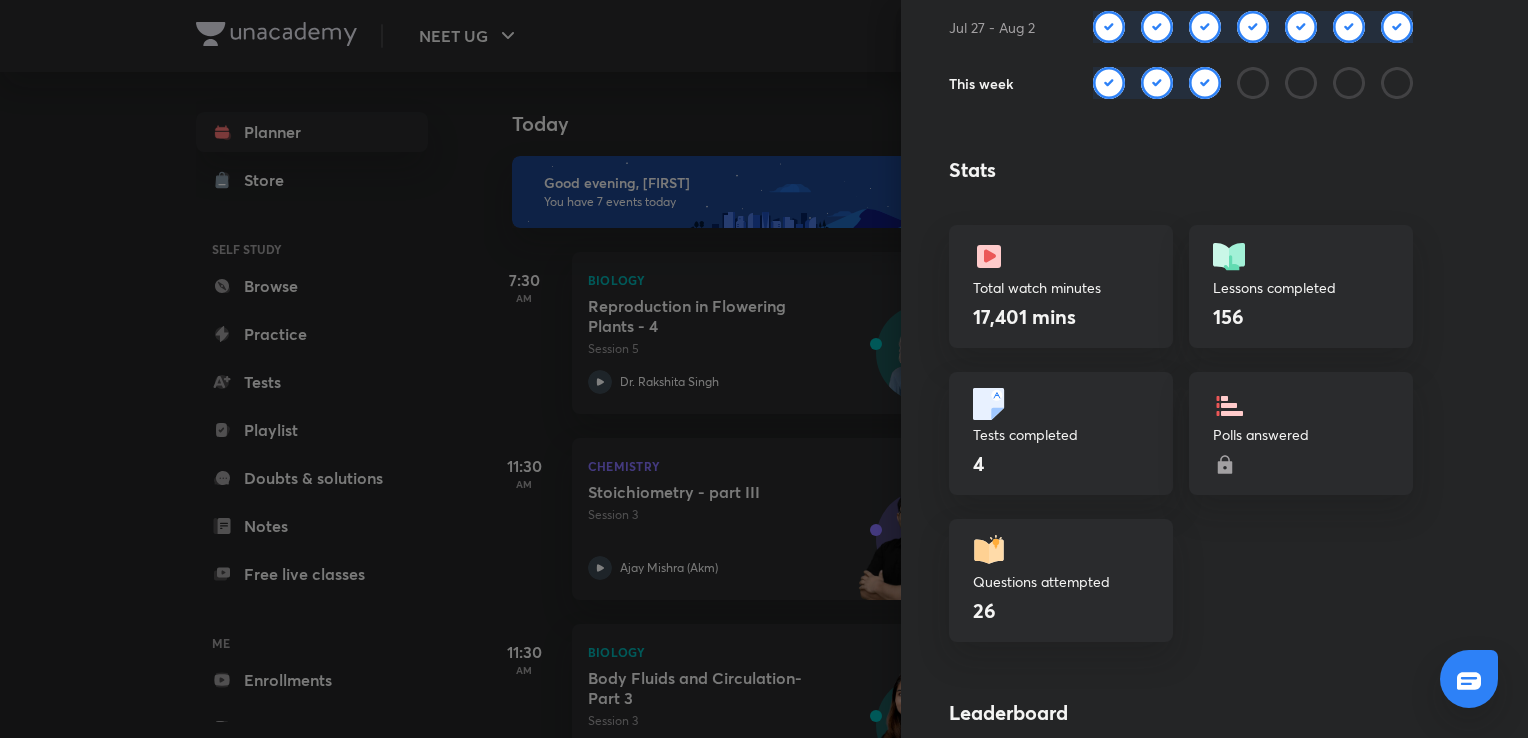 scroll, scrollTop: 454, scrollLeft: 0, axis: vertical 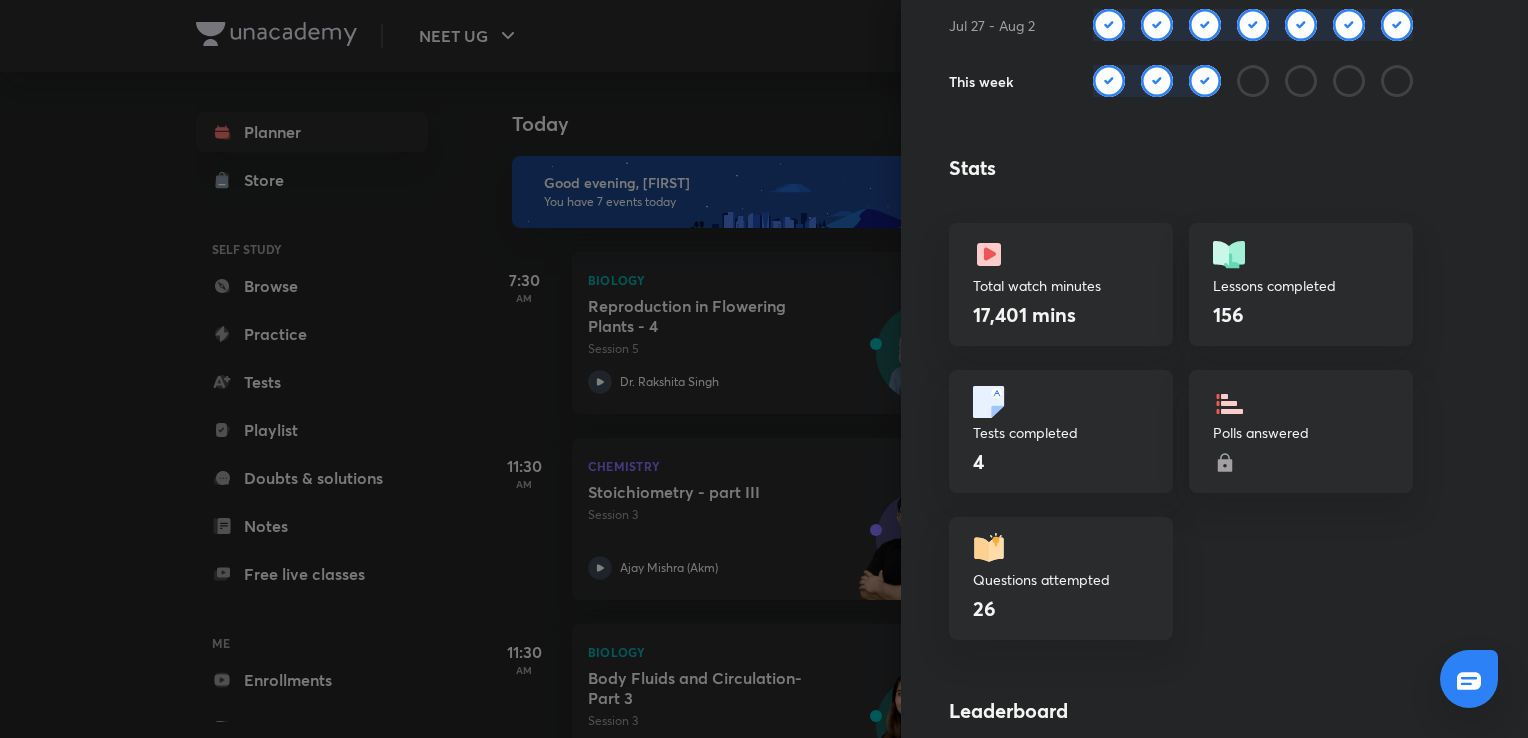 click at bounding box center (764, 369) 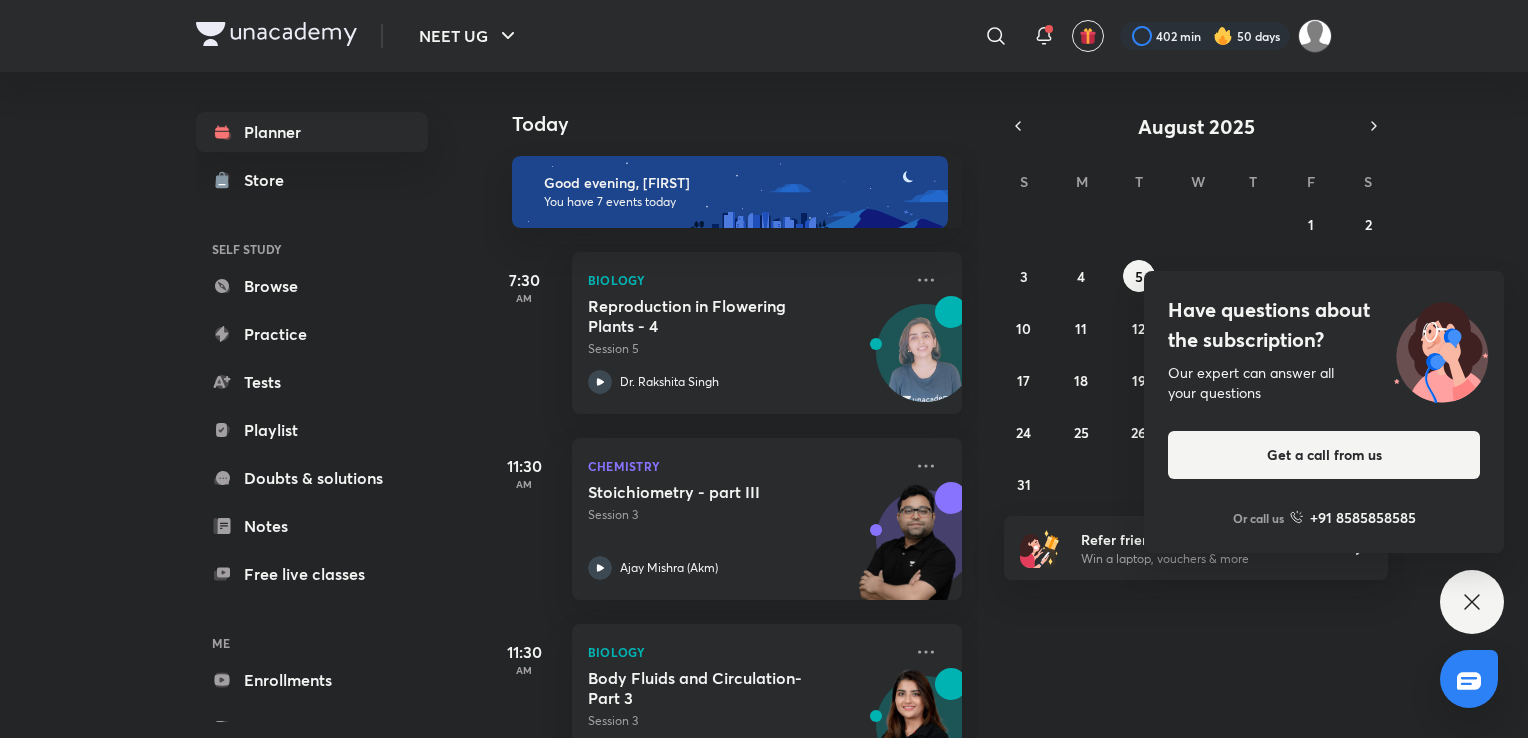 click on "Have questions about the subscription? Our expert can answer all your questions Get a call from us Or call us +91 8585858585" at bounding box center [1472, 602] 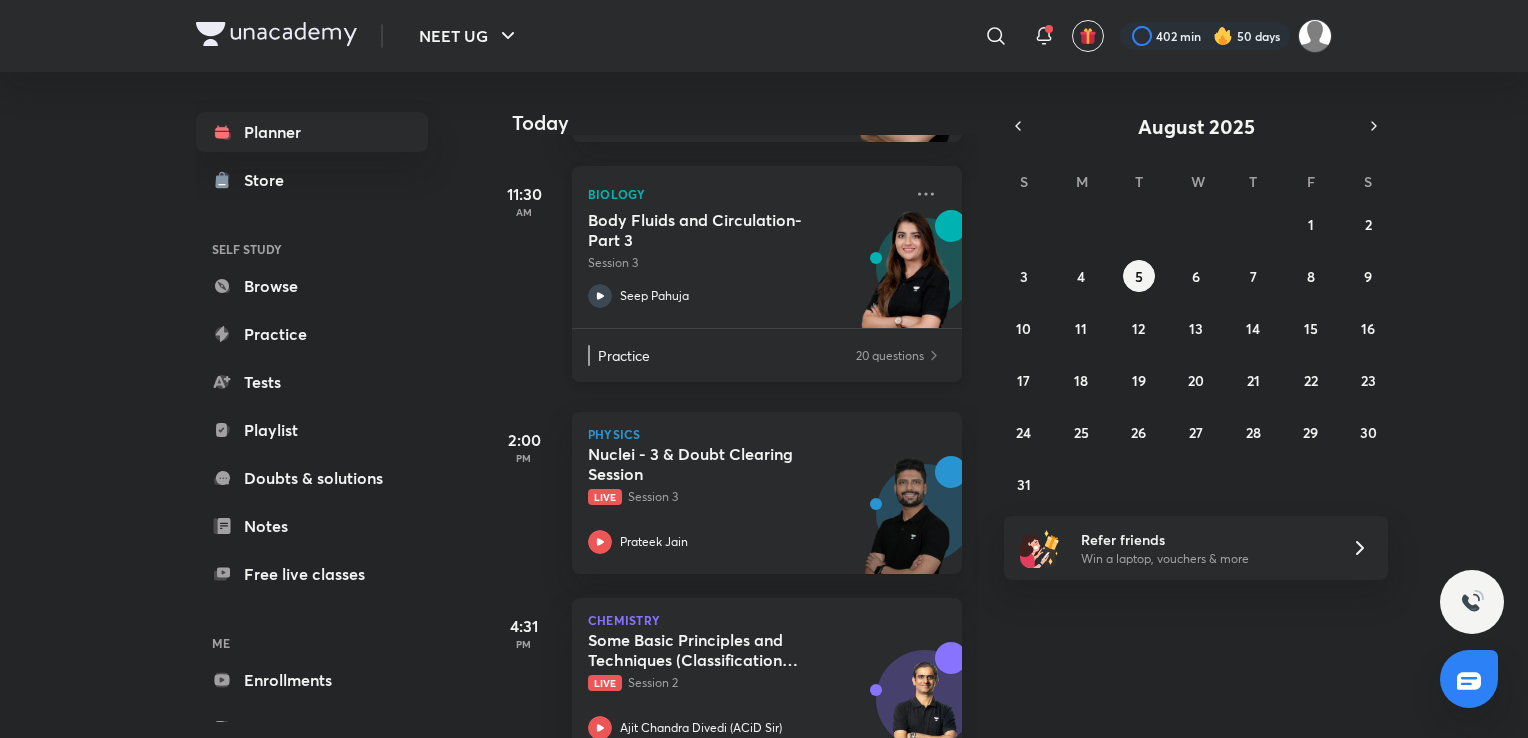 scroll, scrollTop: 459, scrollLeft: 0, axis: vertical 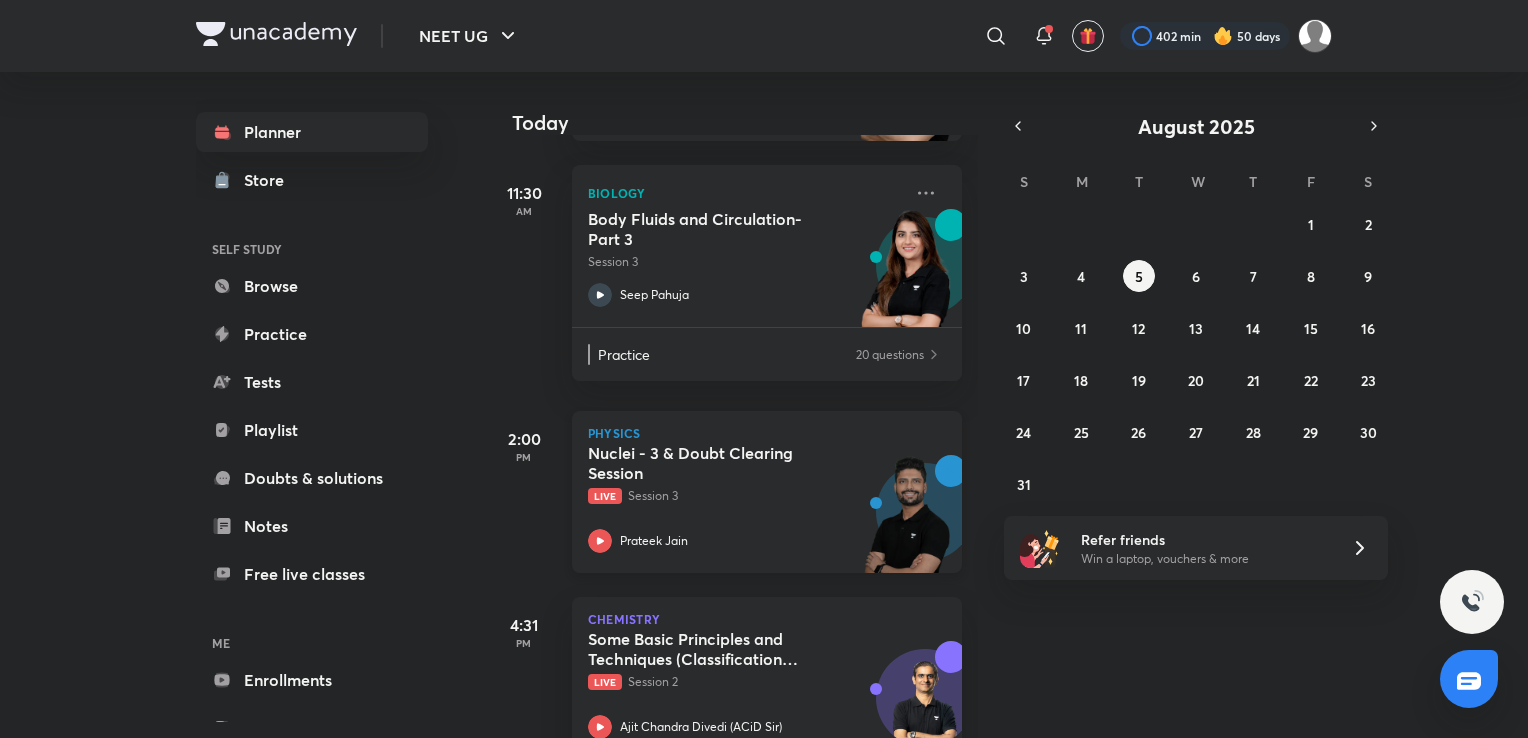 click on "Live Session 3" at bounding box center (745, 496) 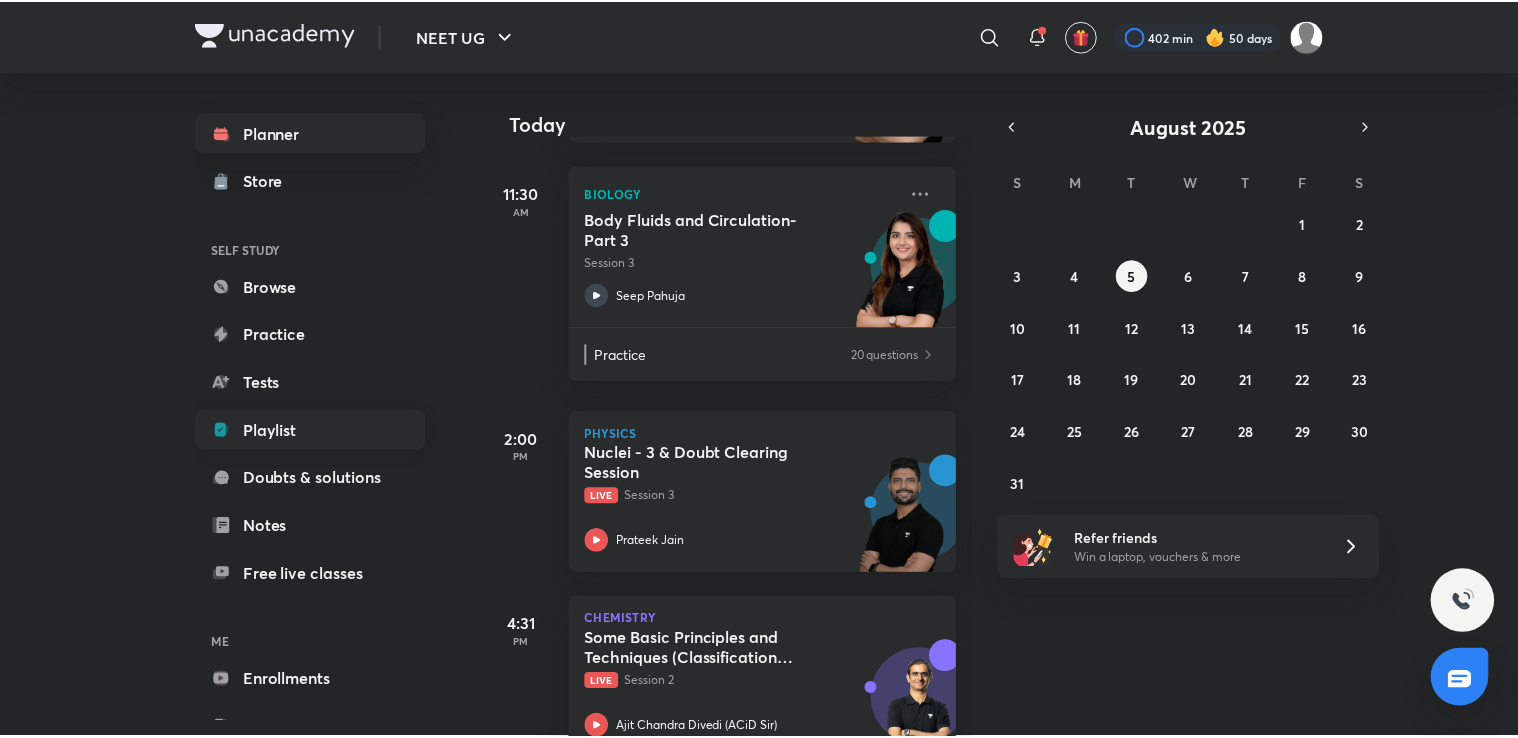 scroll, scrollTop: 65, scrollLeft: 0, axis: vertical 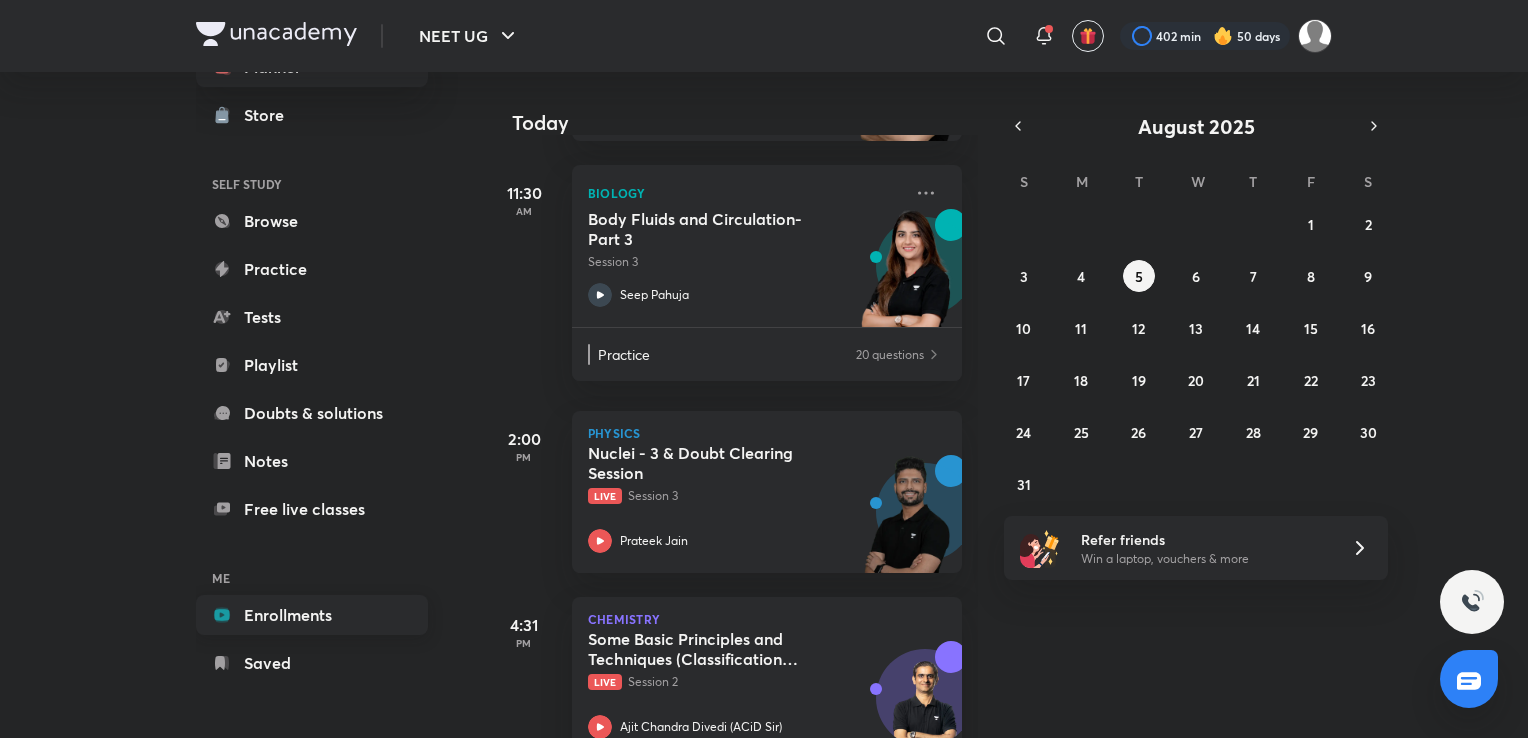 click on "Enrollments" at bounding box center (312, 615) 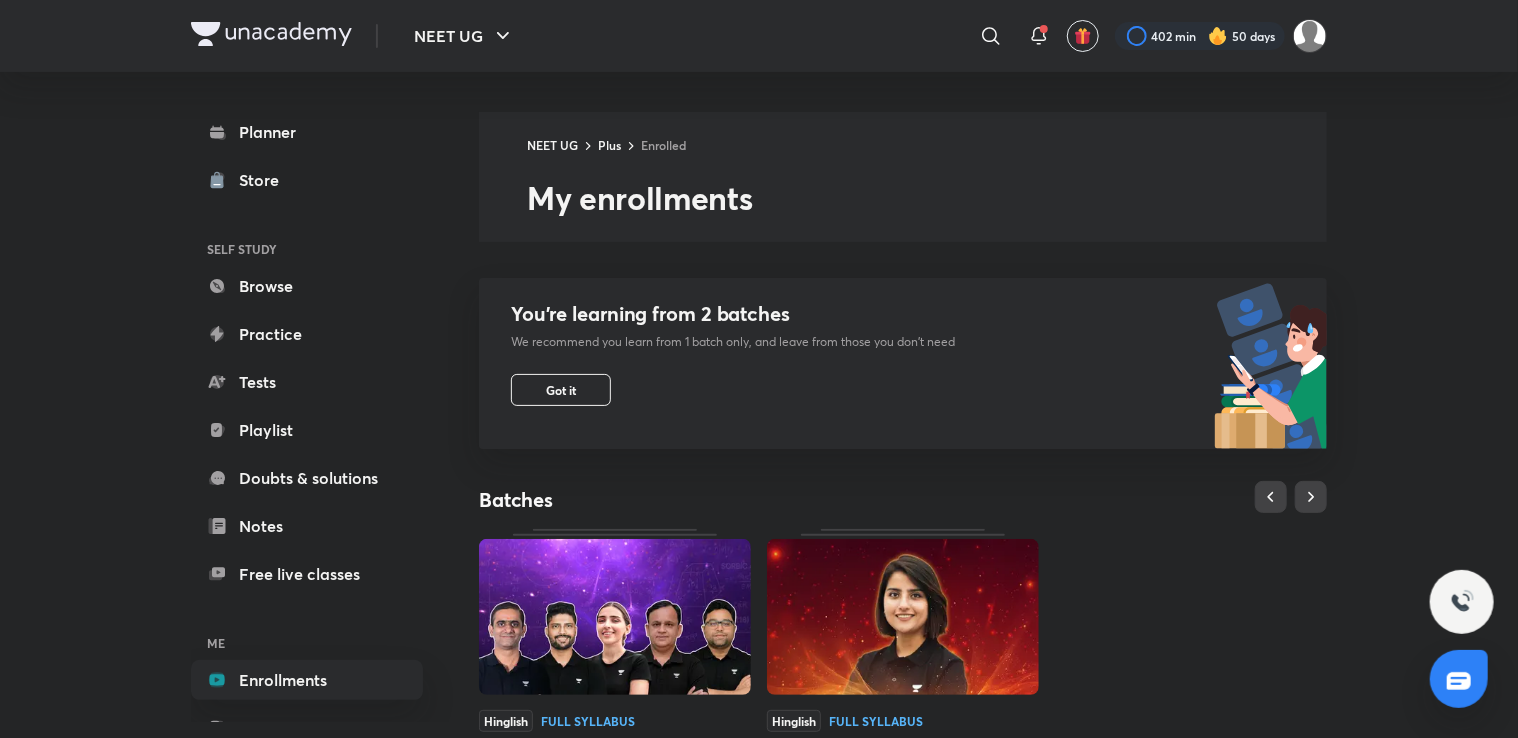 click at bounding box center [615, 617] 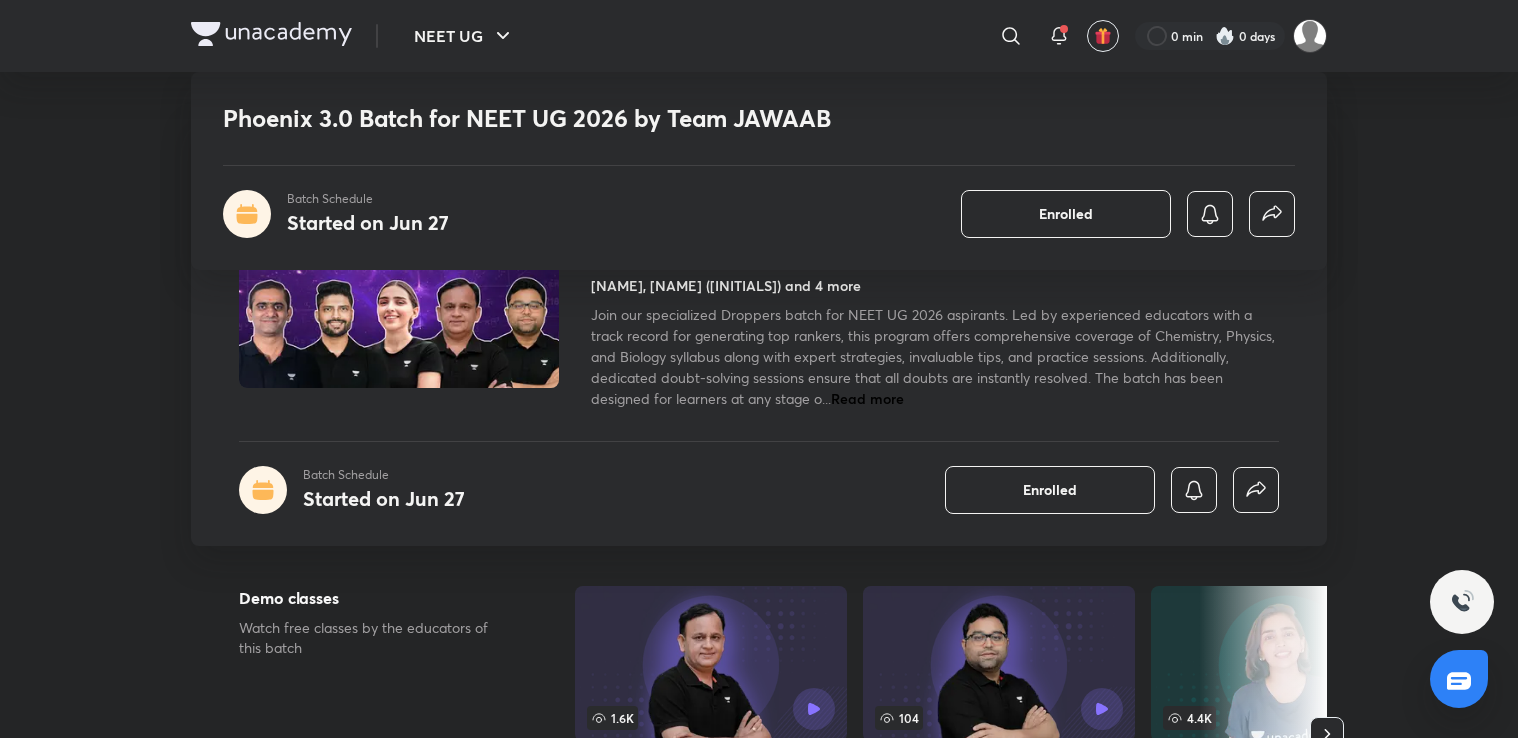 scroll, scrollTop: 1051, scrollLeft: 0, axis: vertical 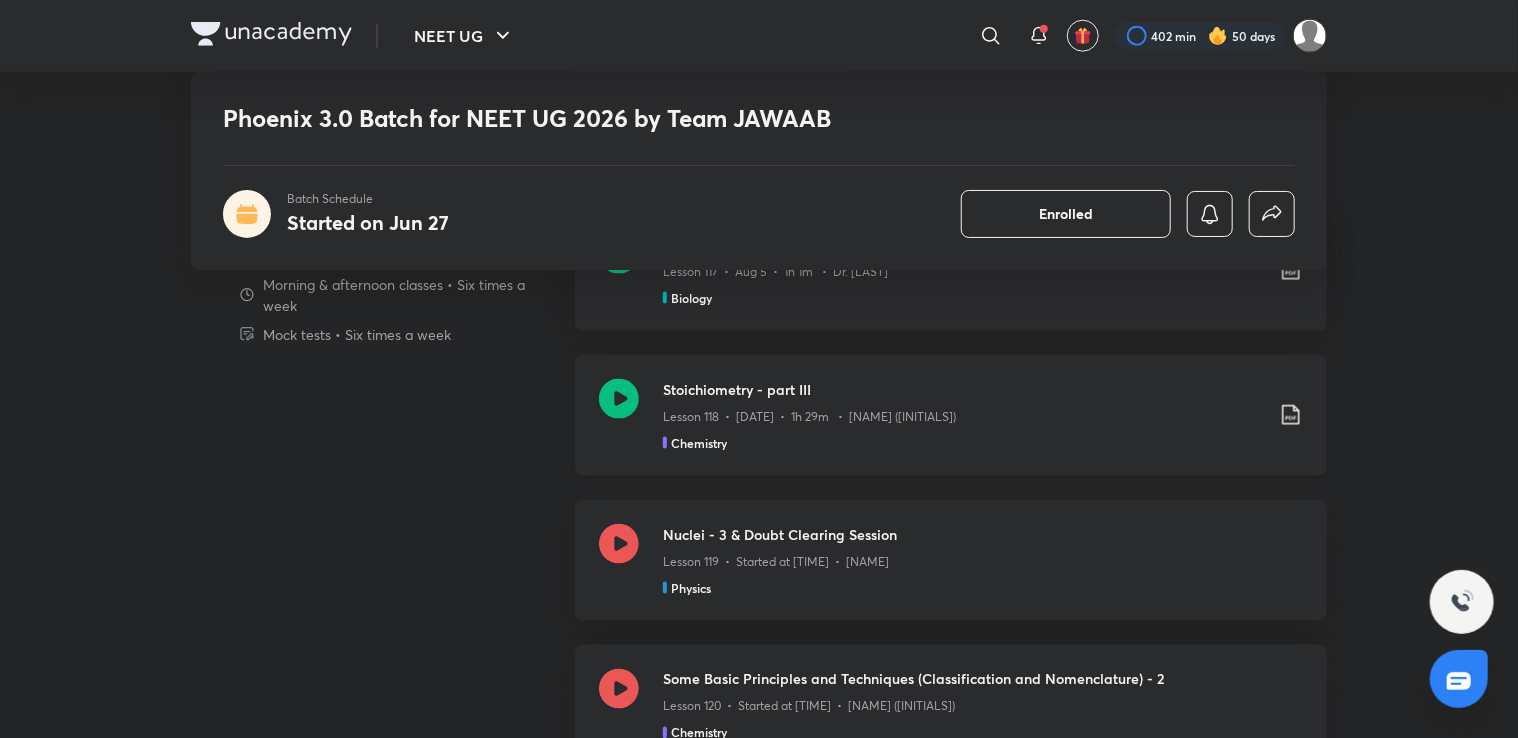 click on "Lesson 119  •  Started at 2:06 PM  •  Prateek Jain" at bounding box center (776, 562) 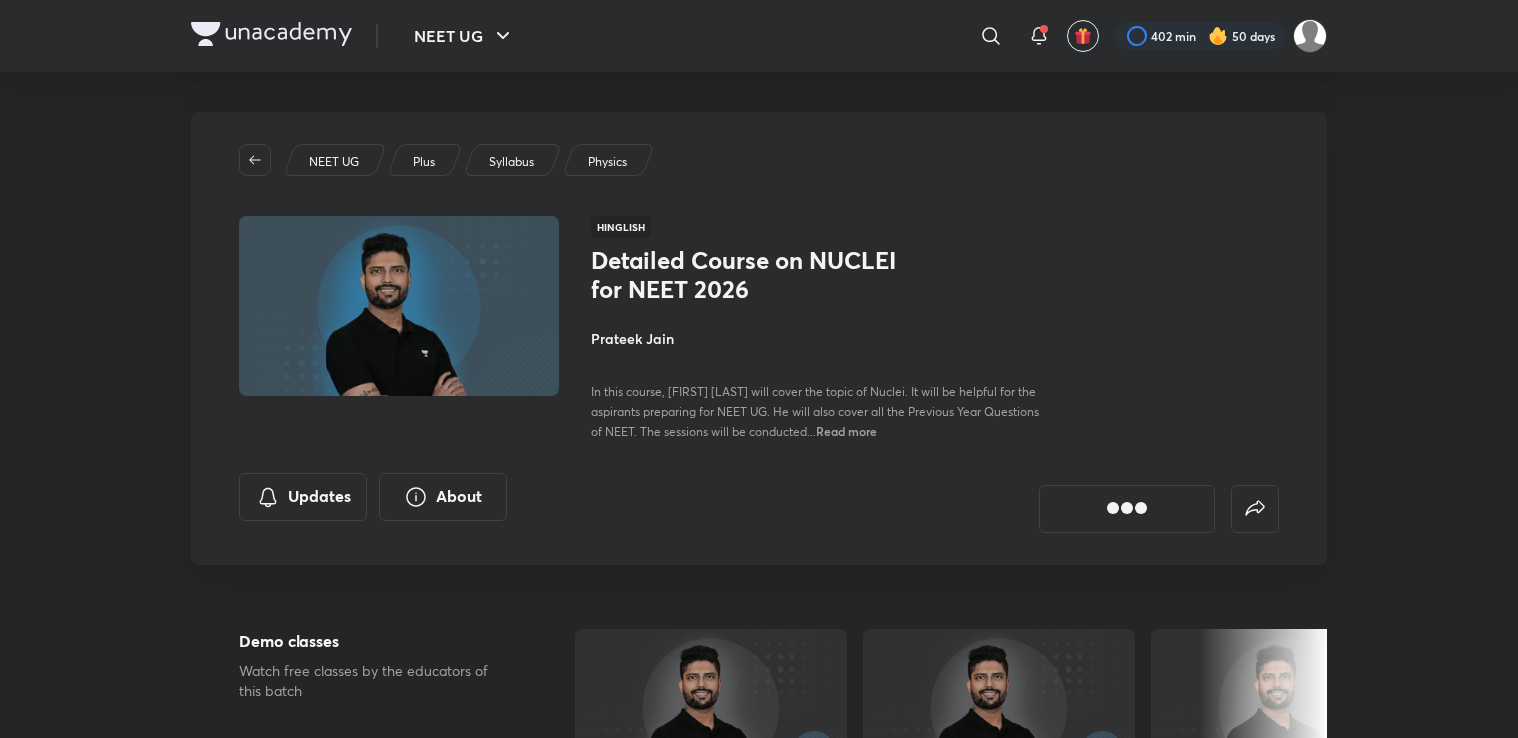 scroll, scrollTop: 0, scrollLeft: 0, axis: both 